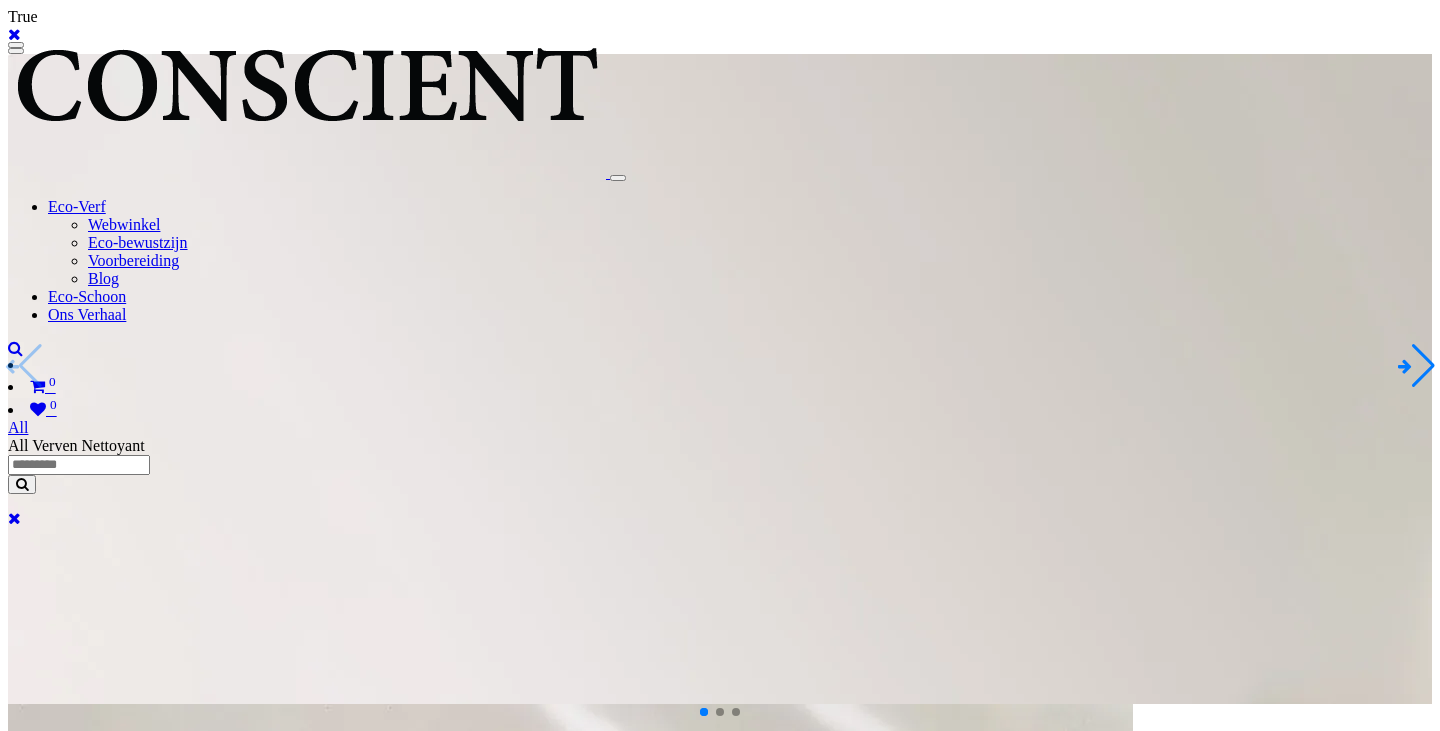 scroll, scrollTop: 0, scrollLeft: 0, axis: both 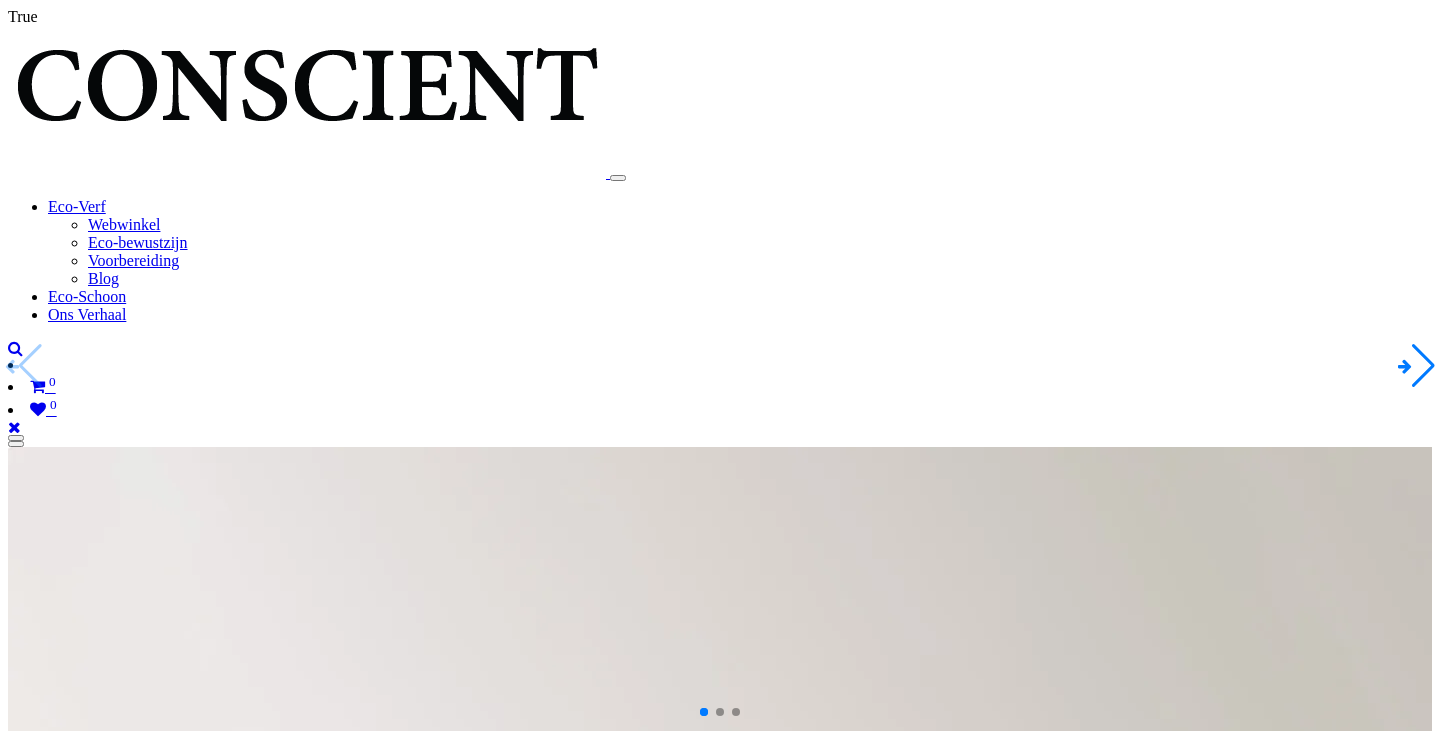 click on "Eco-verf kopen" at bounding box center [83, 13424] 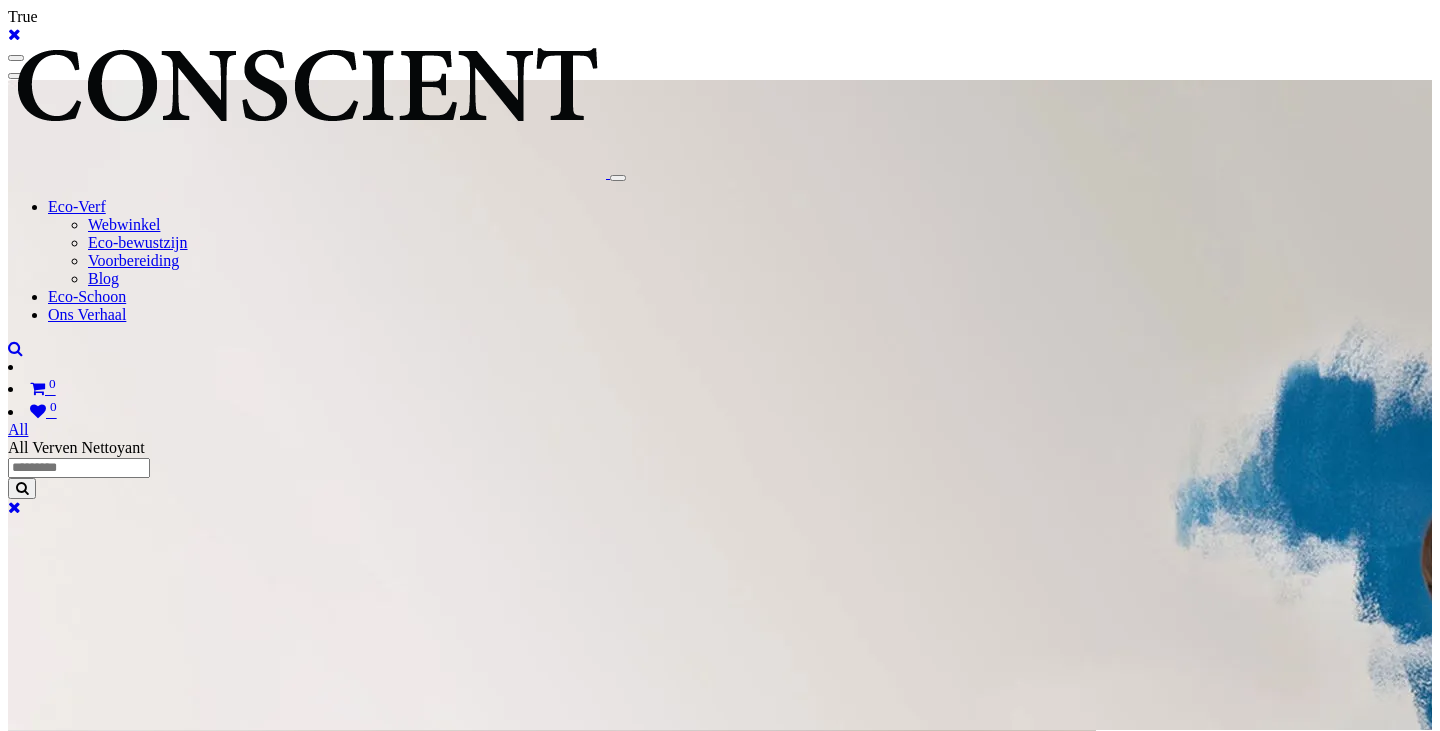 scroll, scrollTop: 0, scrollLeft: 0, axis: both 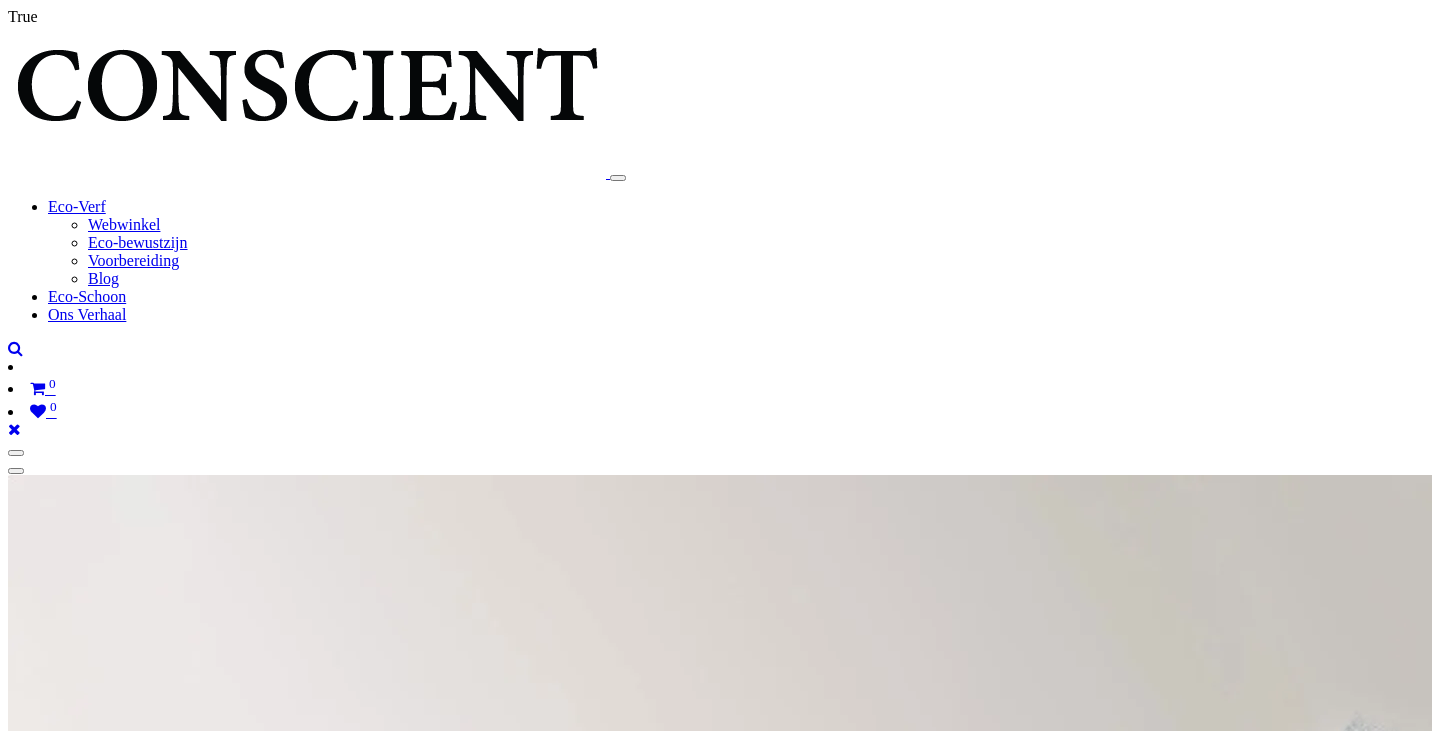 click at bounding box center (1951, 2551) 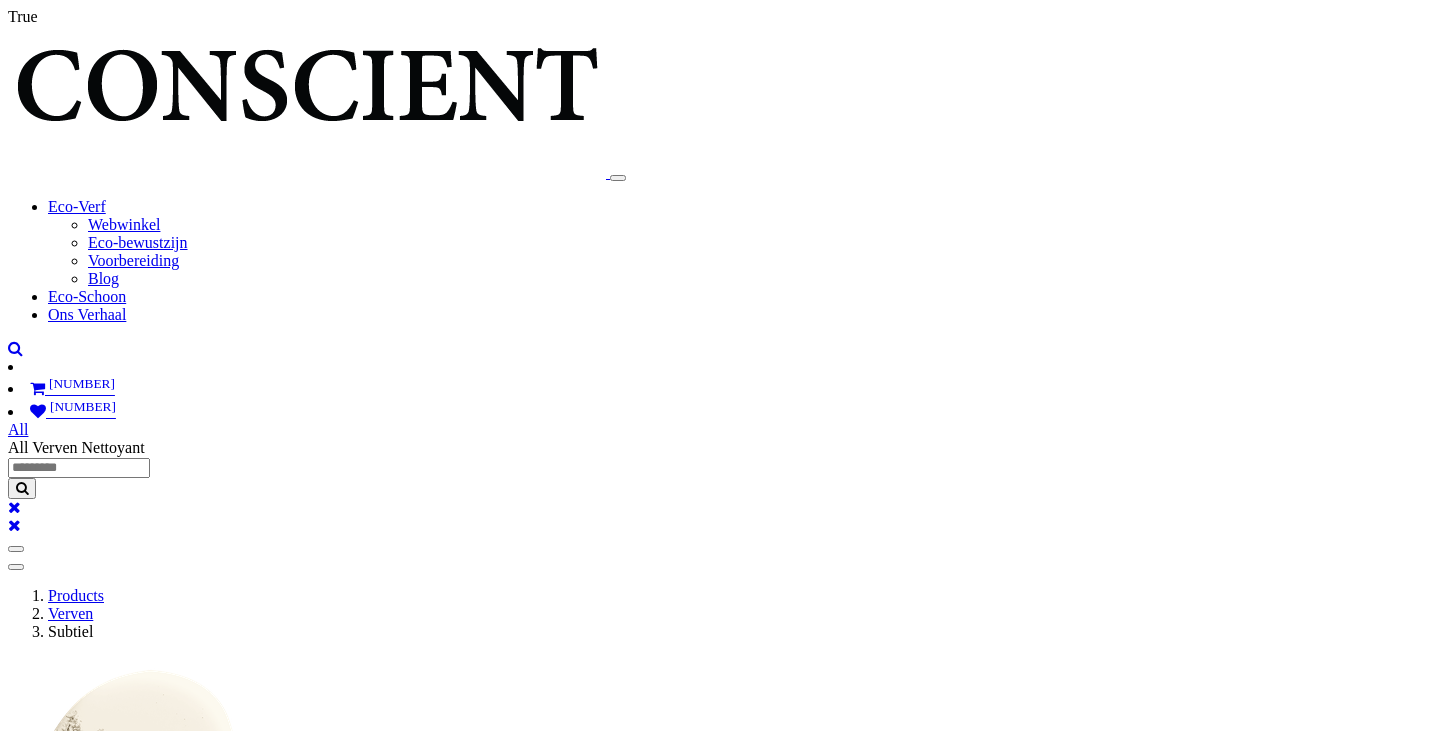 scroll, scrollTop: 0, scrollLeft: 0, axis: both 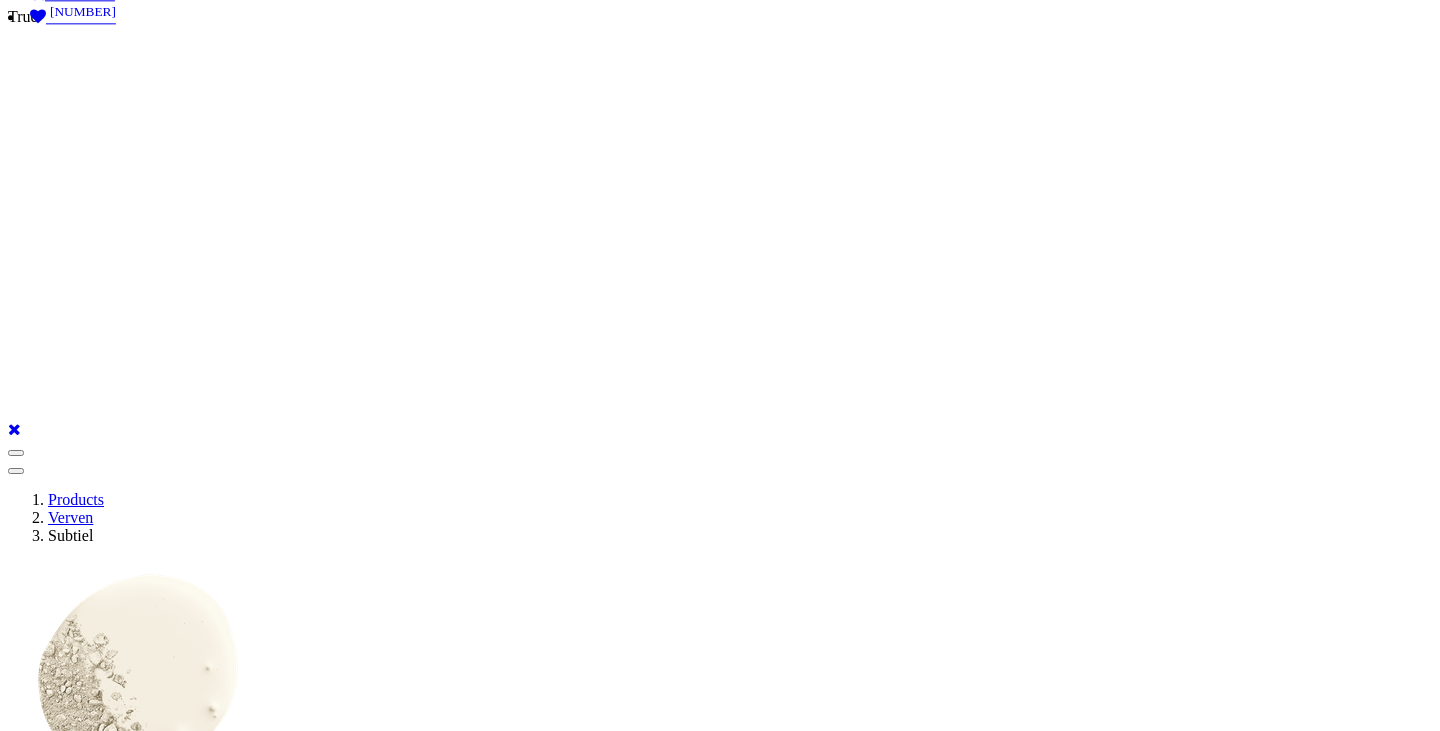 click on "**********" at bounding box center [261, 6617] 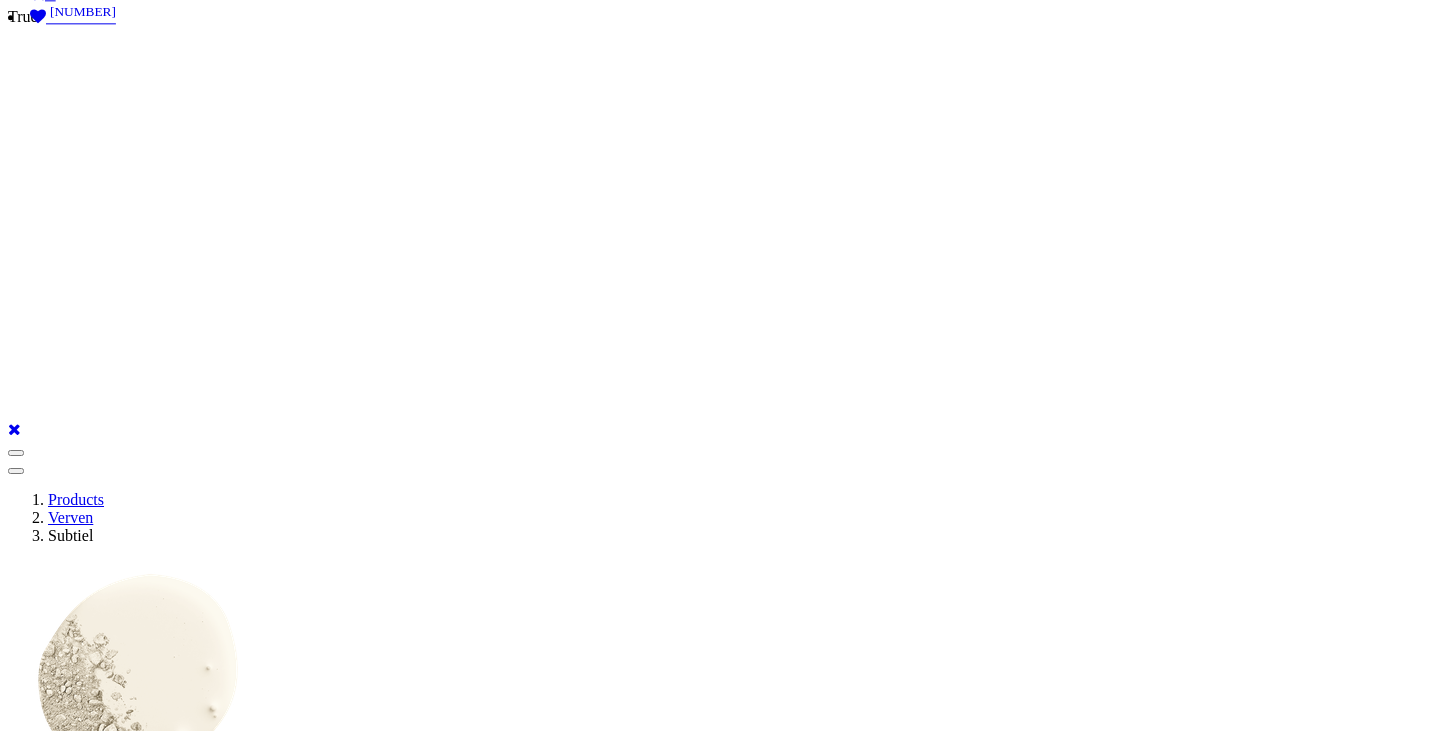 click on "**********" at bounding box center (261, 6211) 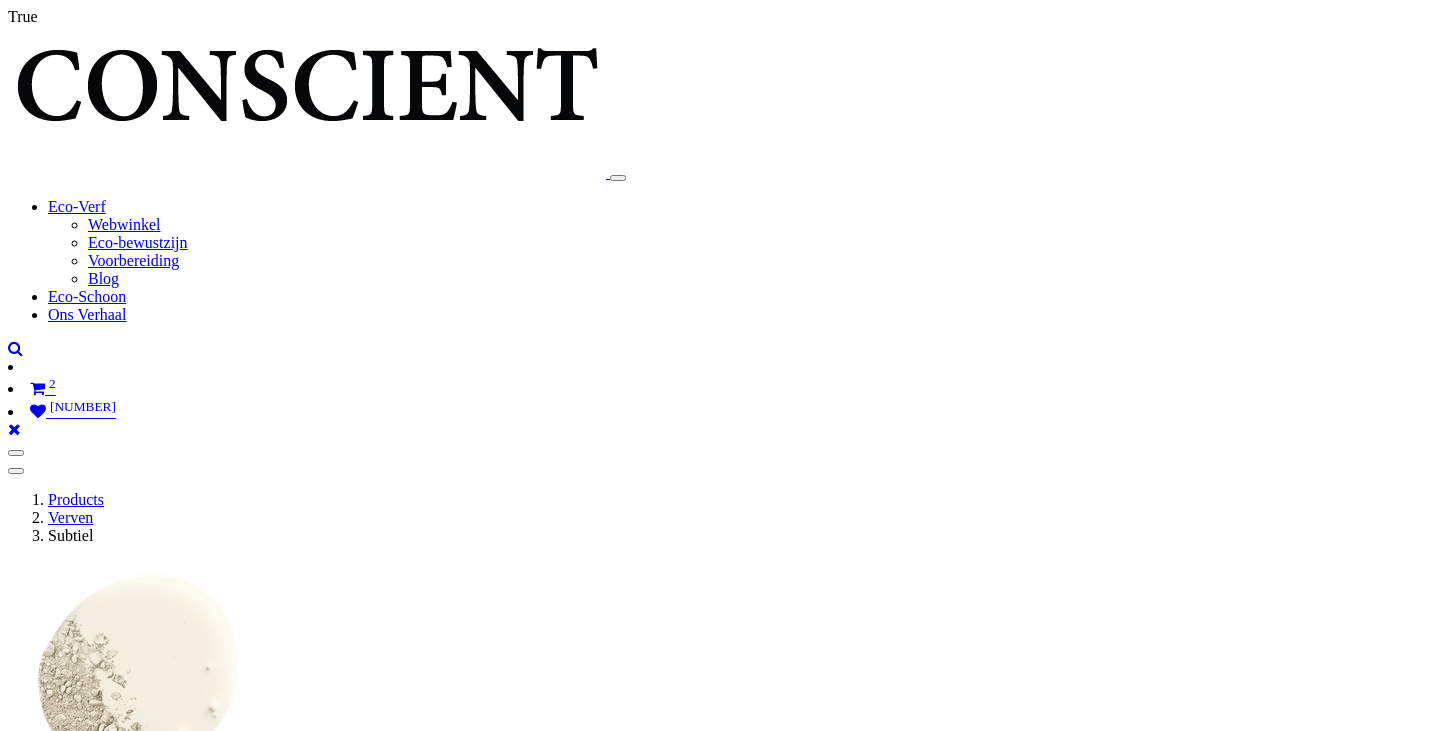 scroll, scrollTop: 104, scrollLeft: 0, axis: vertical 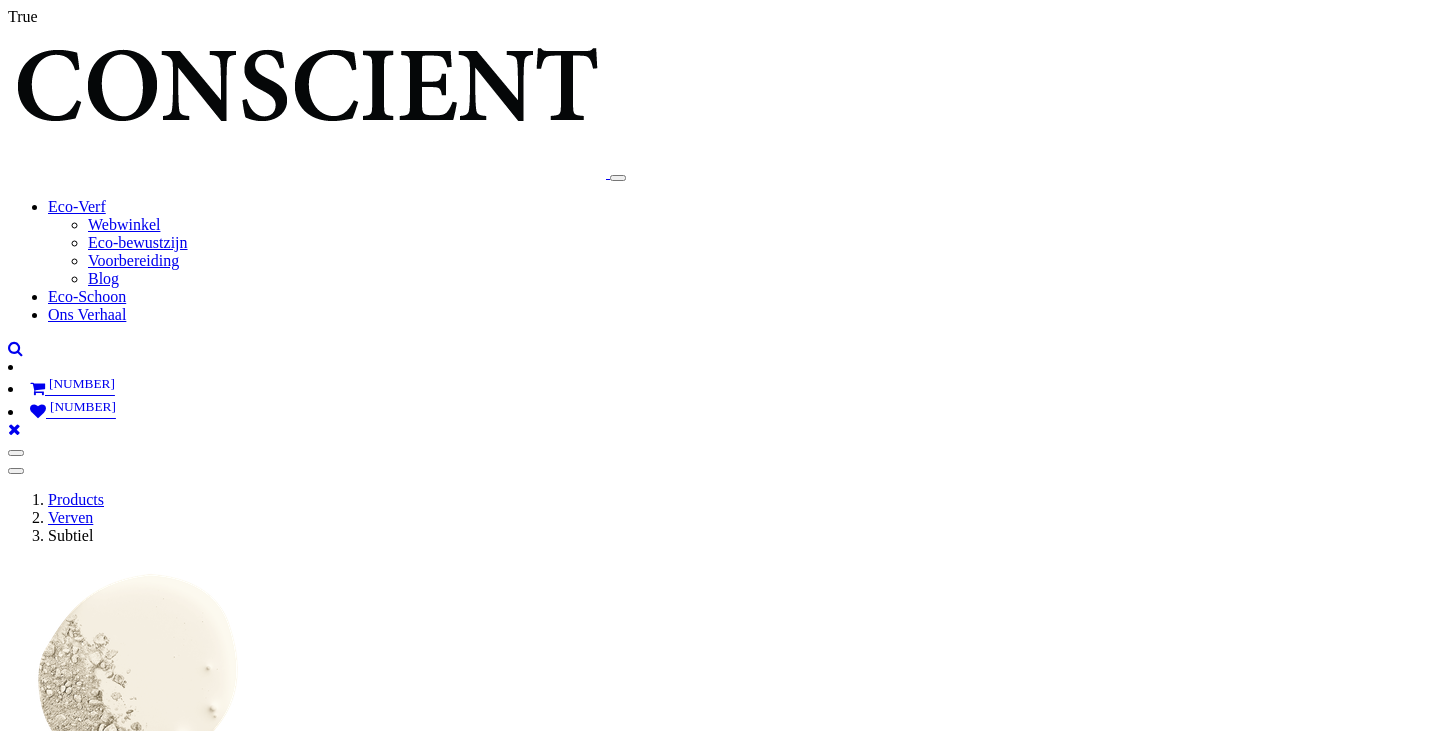 click on "Afrekenen" at bounding box center [150, 18683] 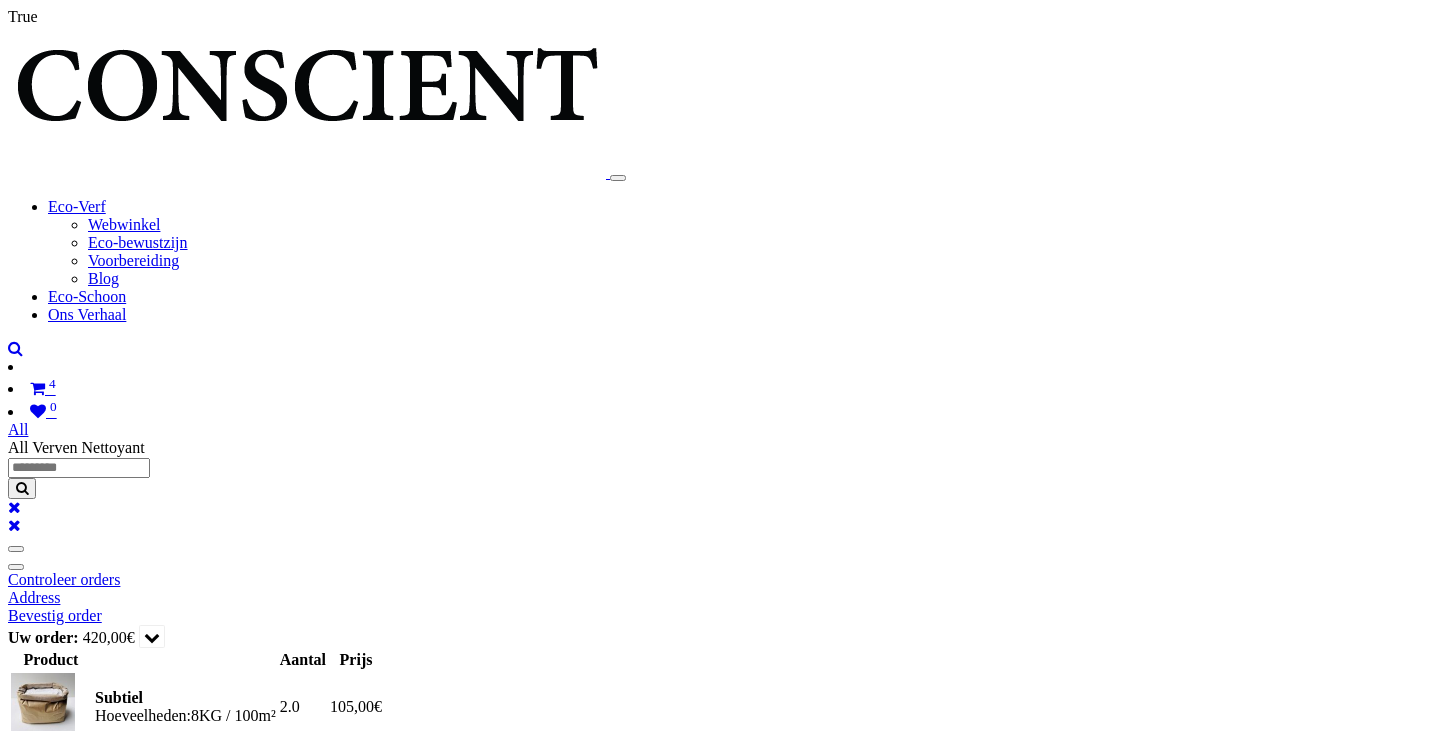 scroll, scrollTop: 0, scrollLeft: 0, axis: both 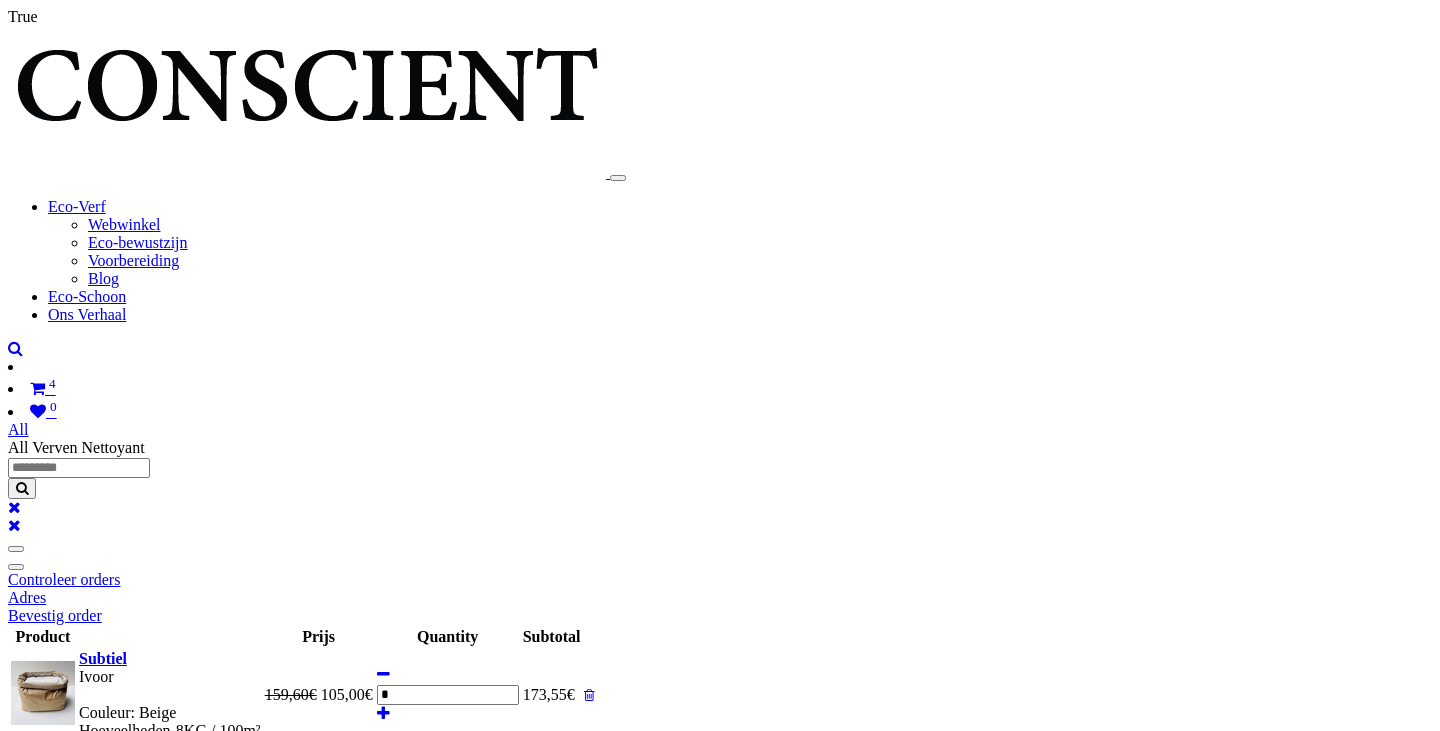 click at bounding box center (589, 695) 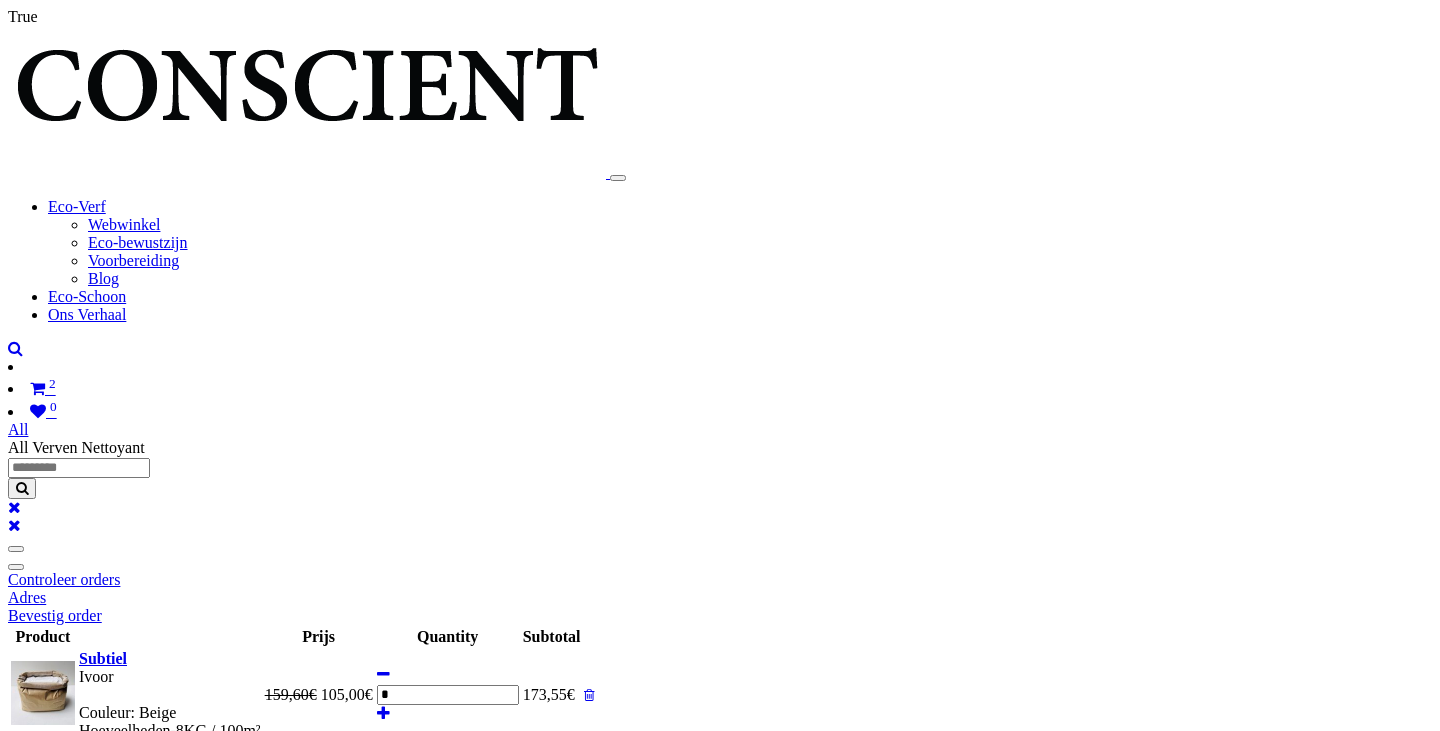 click at bounding box center (383, 674) 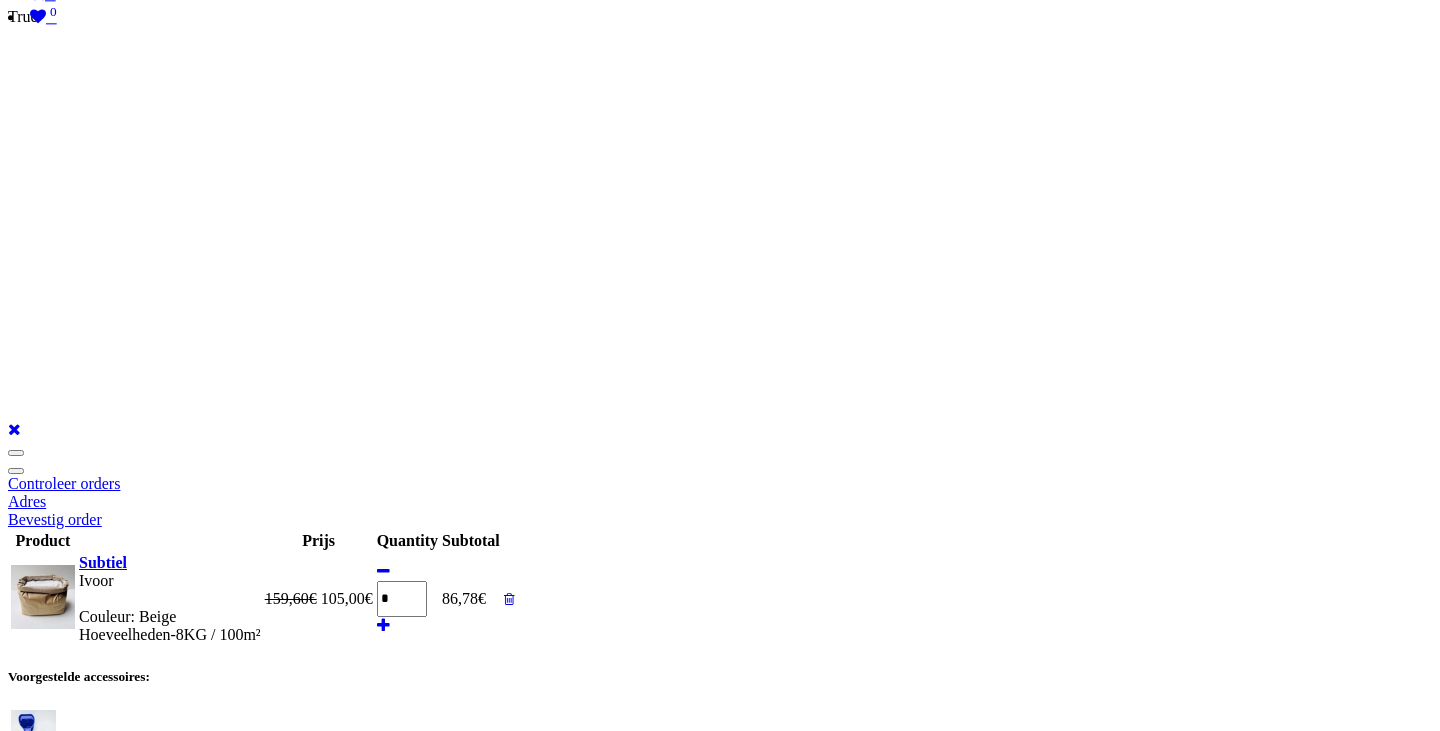 scroll, scrollTop: 0, scrollLeft: 0, axis: both 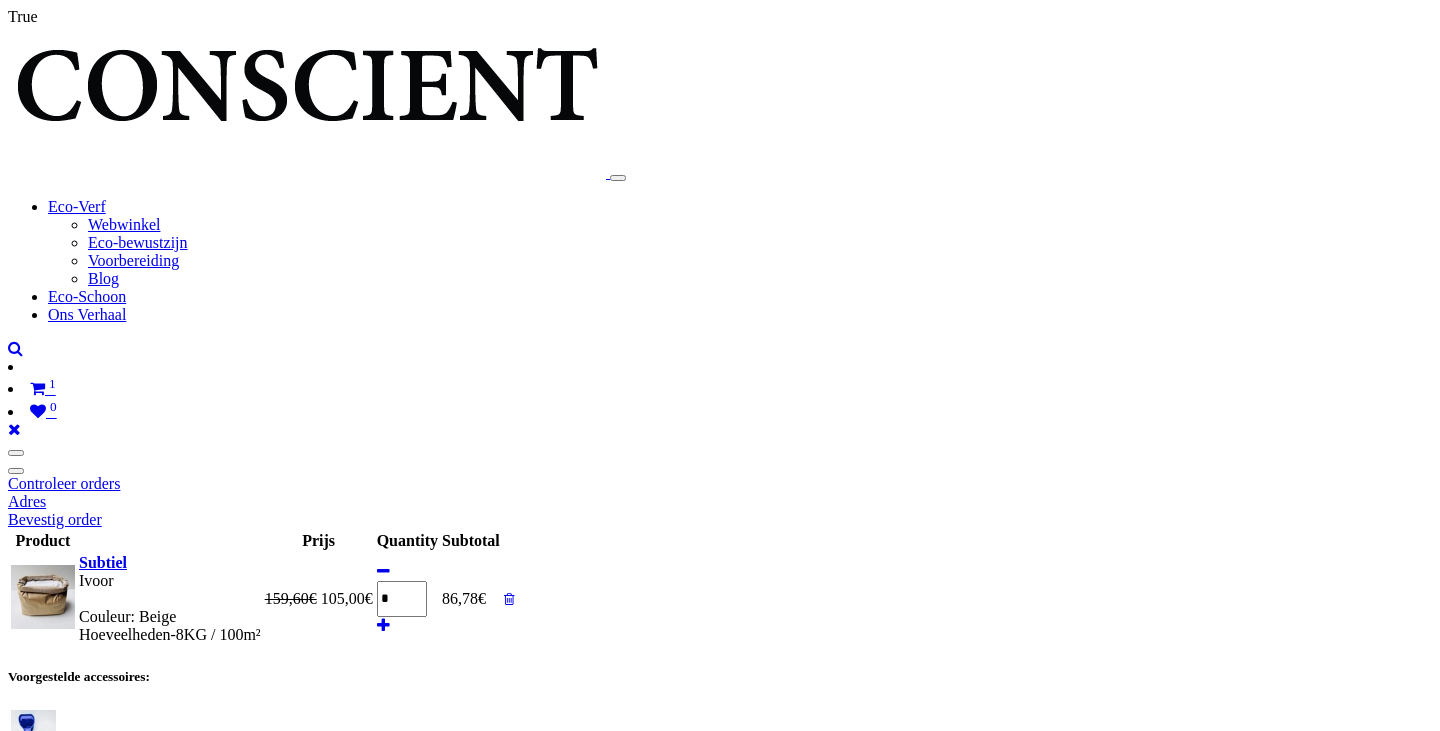 click on "Afrekenen" at bounding box center (42, 1011) 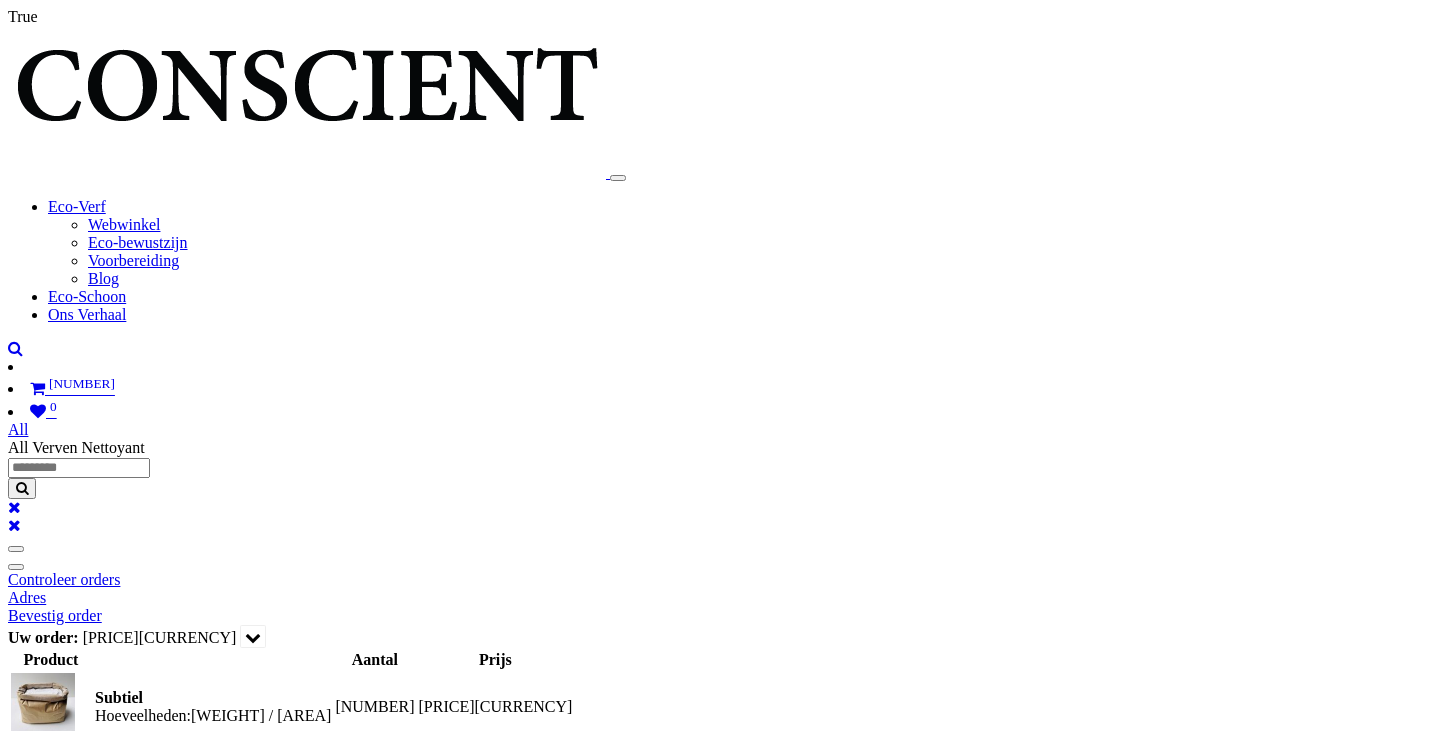 scroll, scrollTop: 0, scrollLeft: 0, axis: both 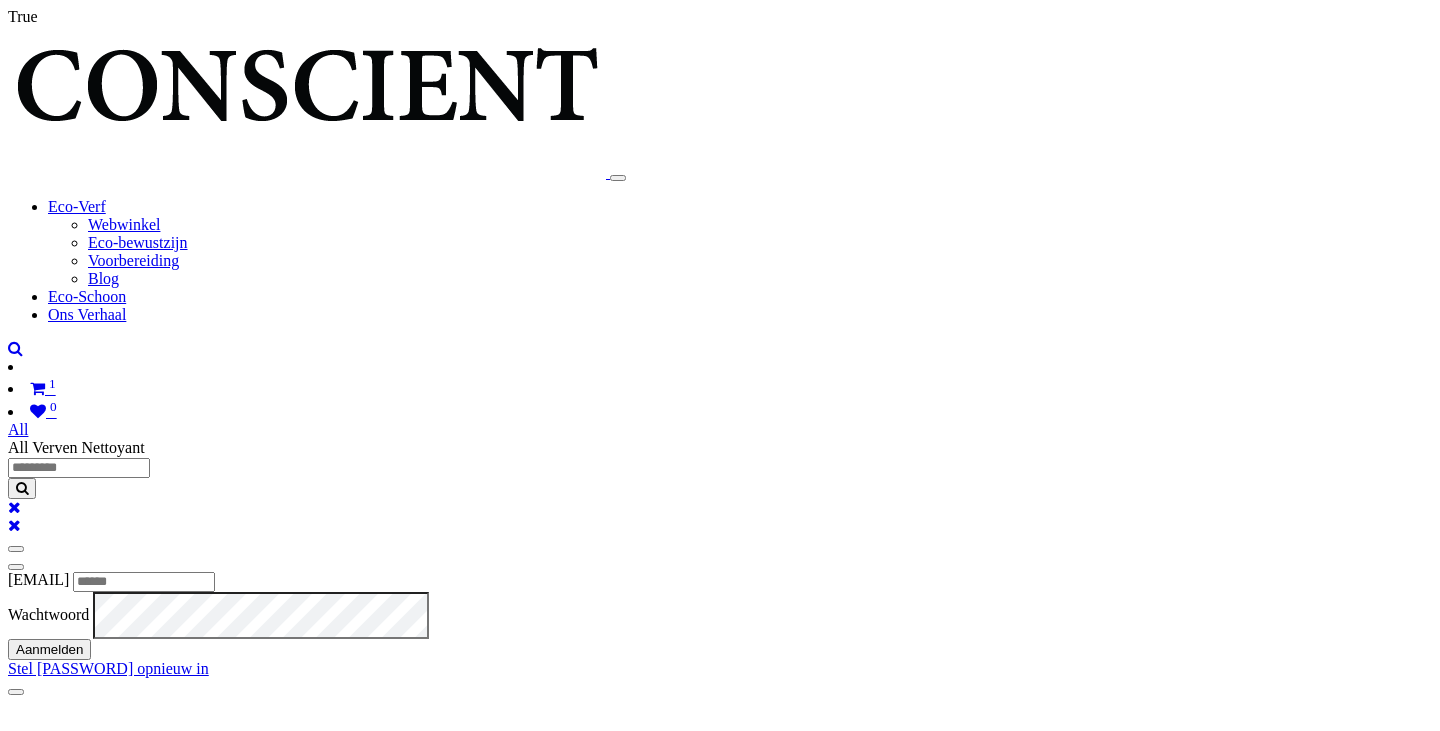 click on "E-mail" at bounding box center (144, 582) 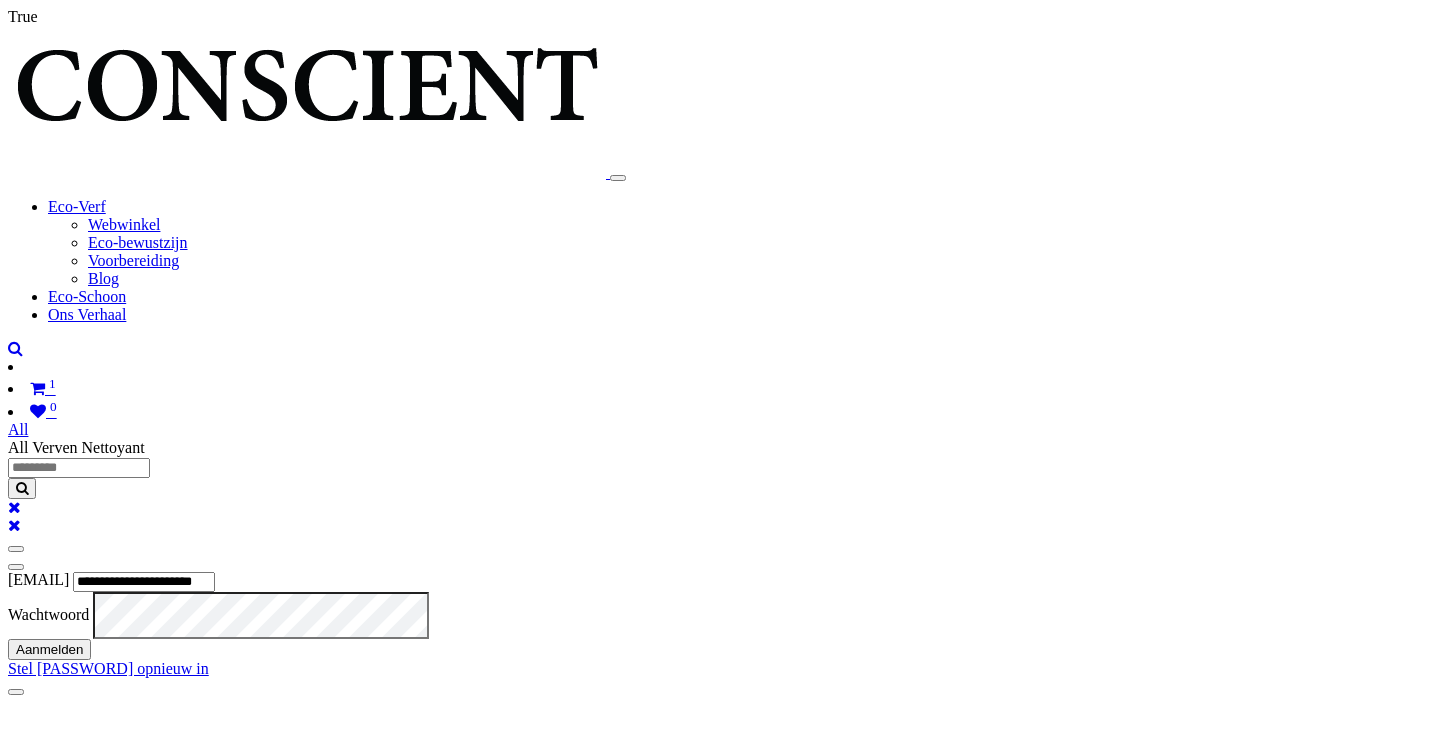 type on "**********" 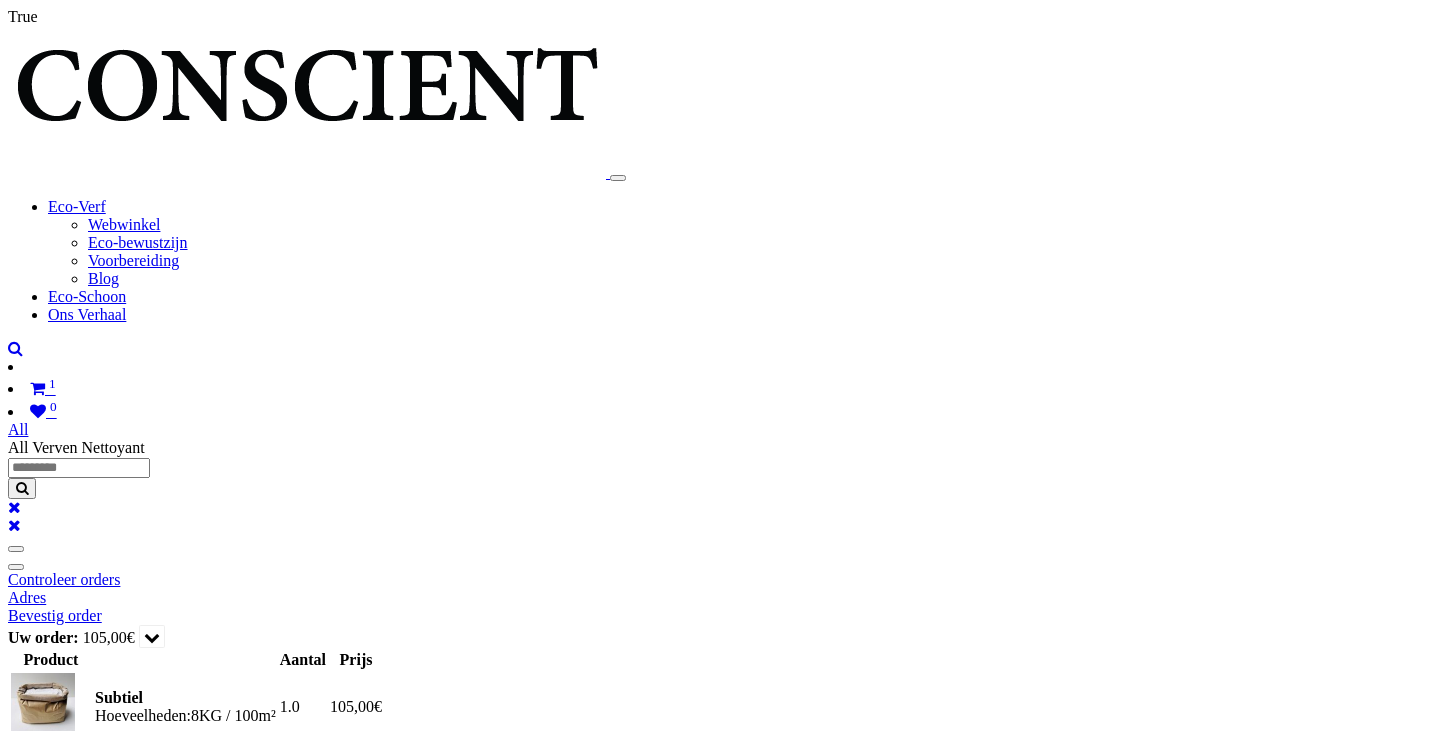 scroll, scrollTop: 0, scrollLeft: 0, axis: both 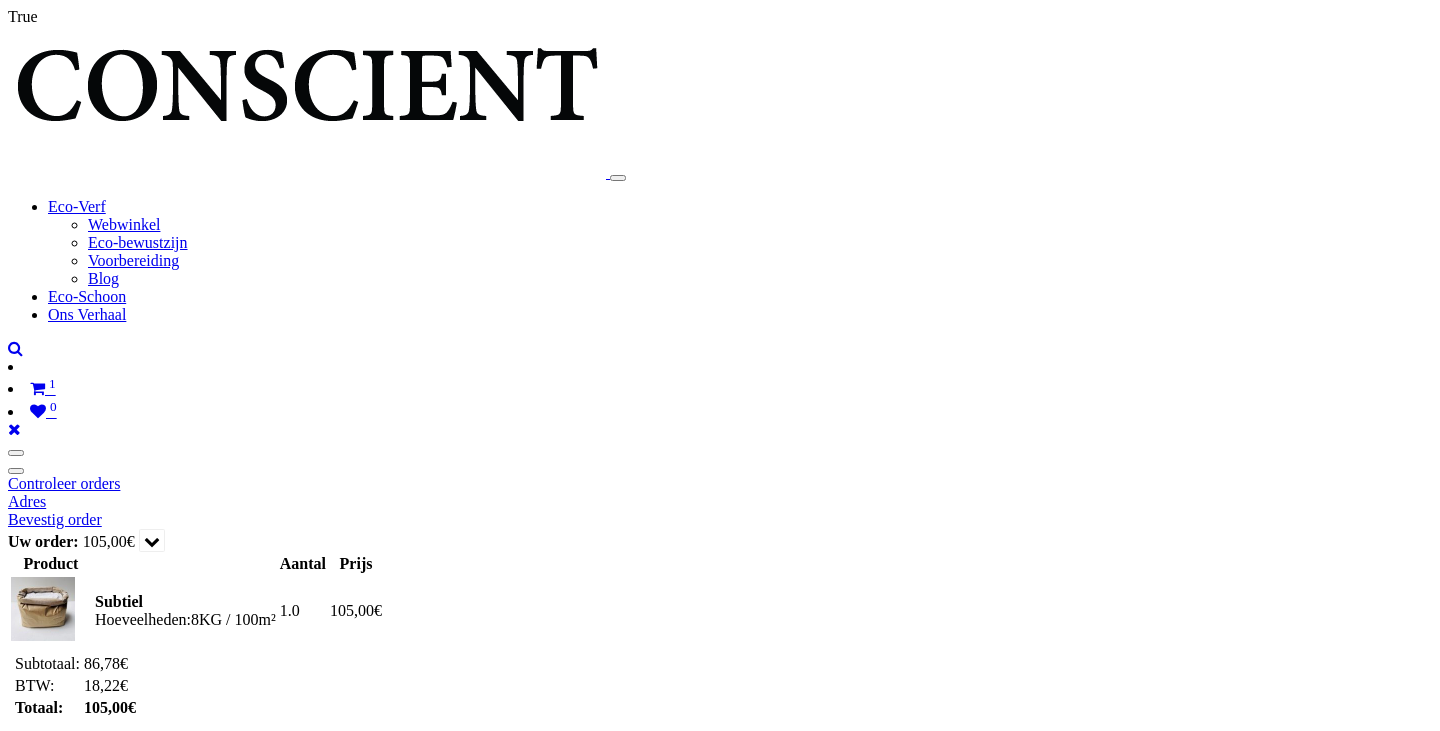 click at bounding box center (126, 798) 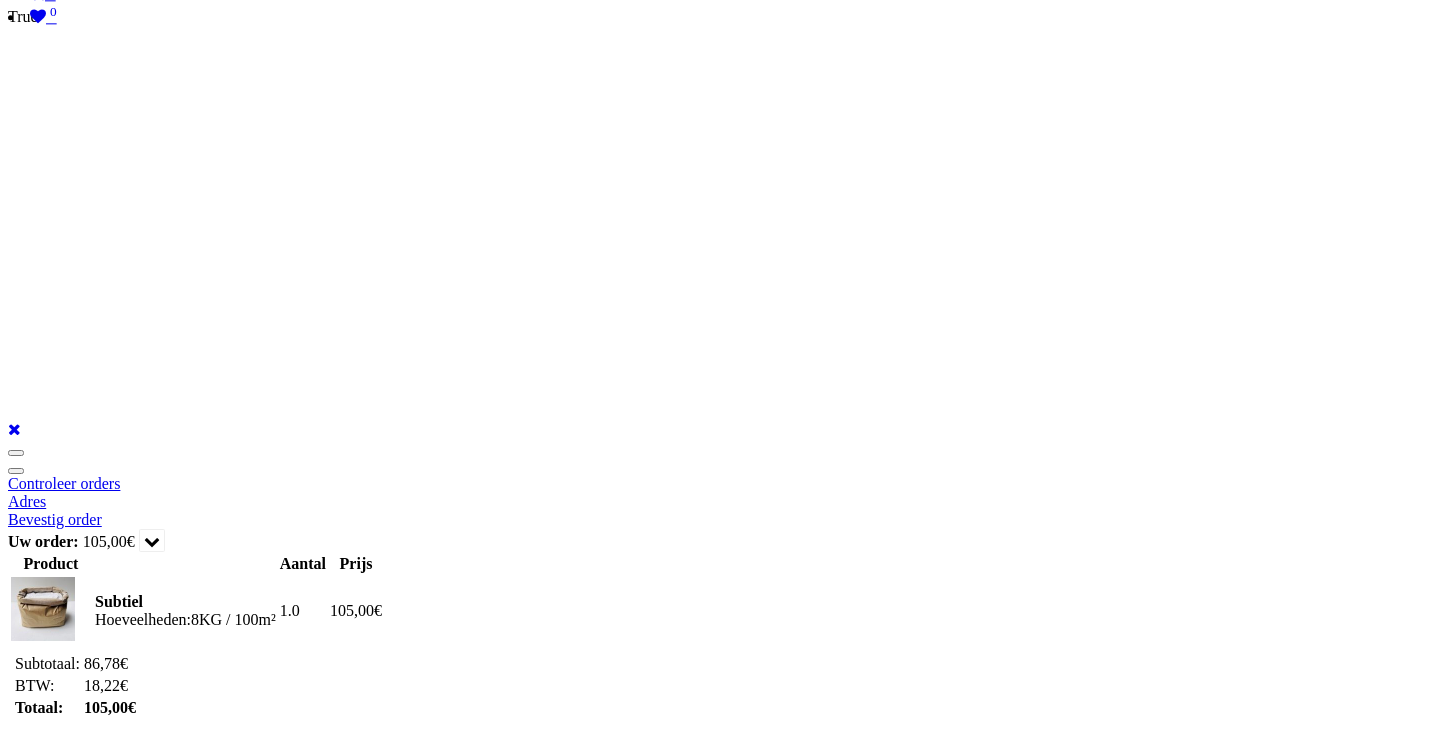 scroll, scrollTop: 199, scrollLeft: 0, axis: vertical 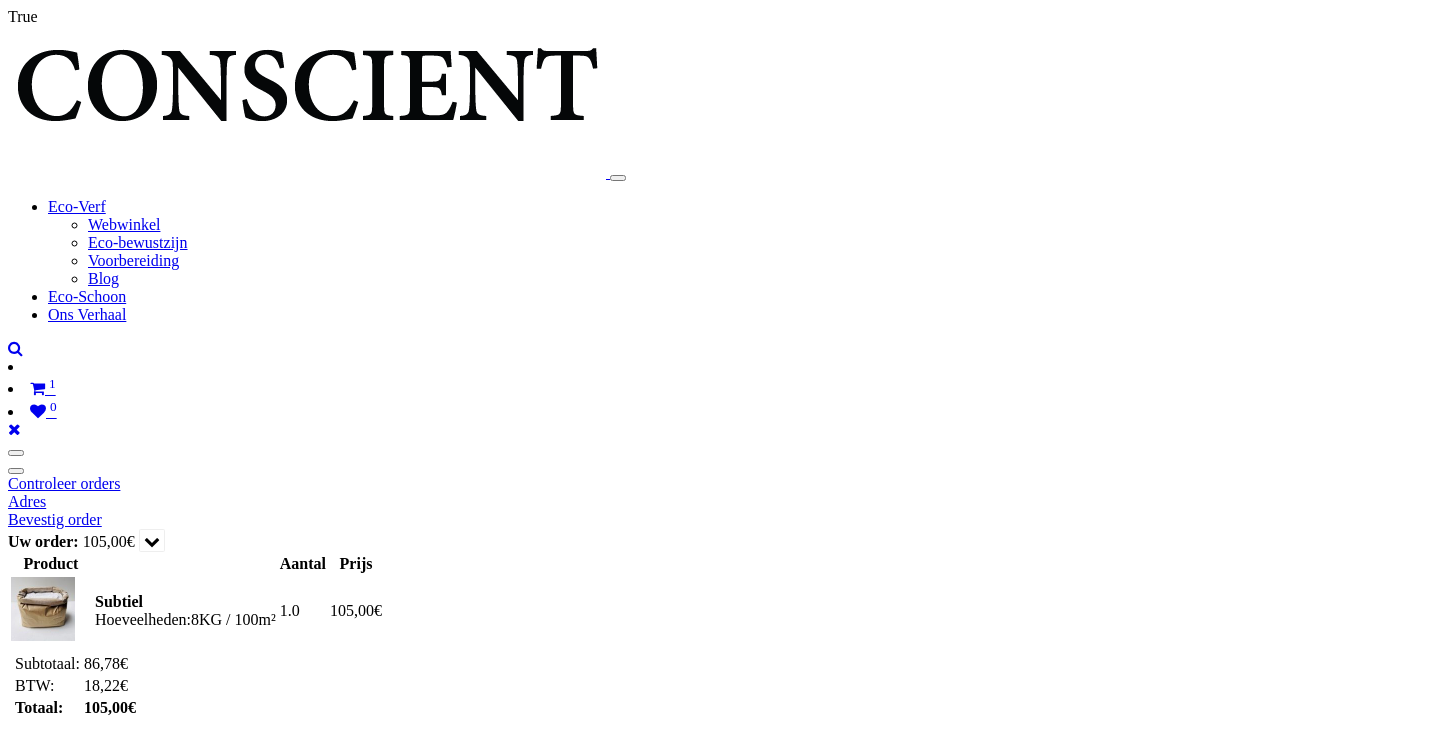 click on "*****" at bounding box center [126, 798] 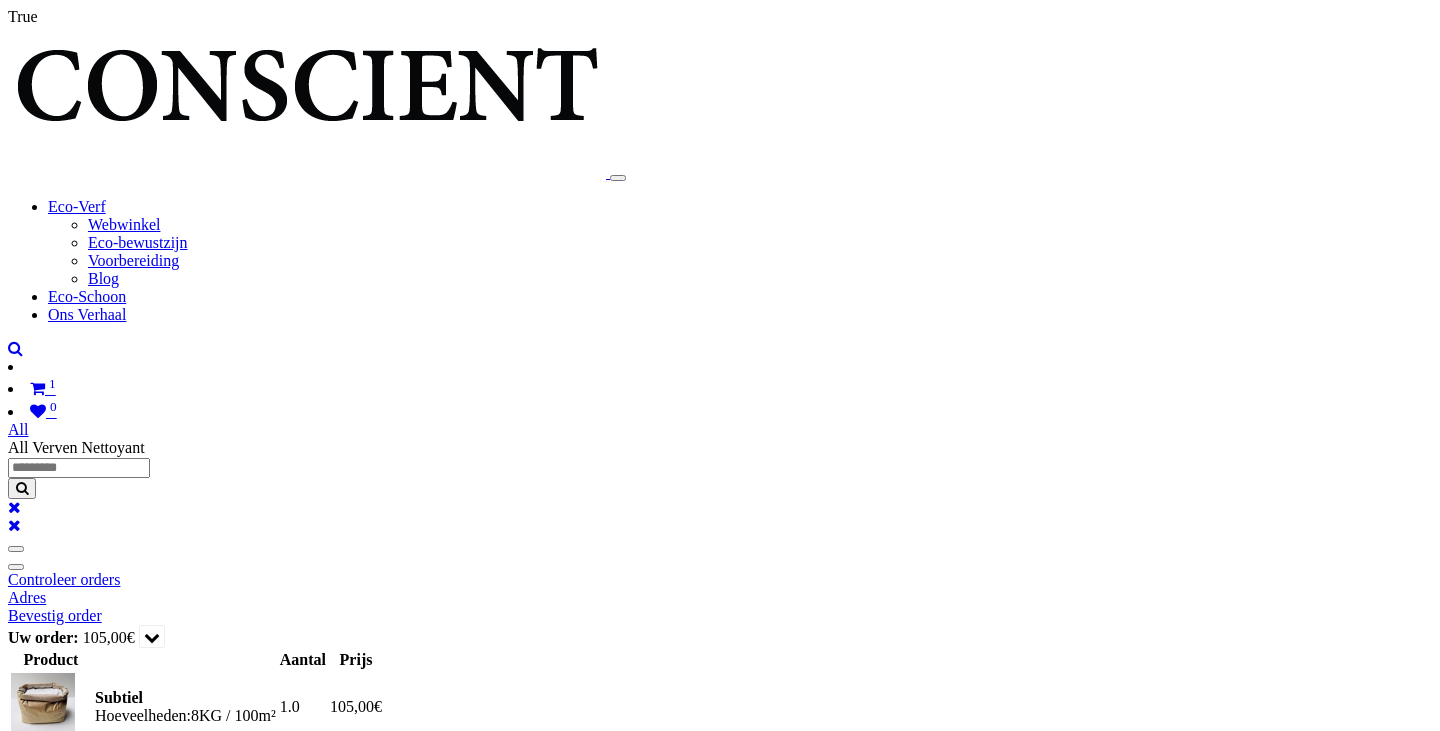 scroll, scrollTop: 0, scrollLeft: 0, axis: both 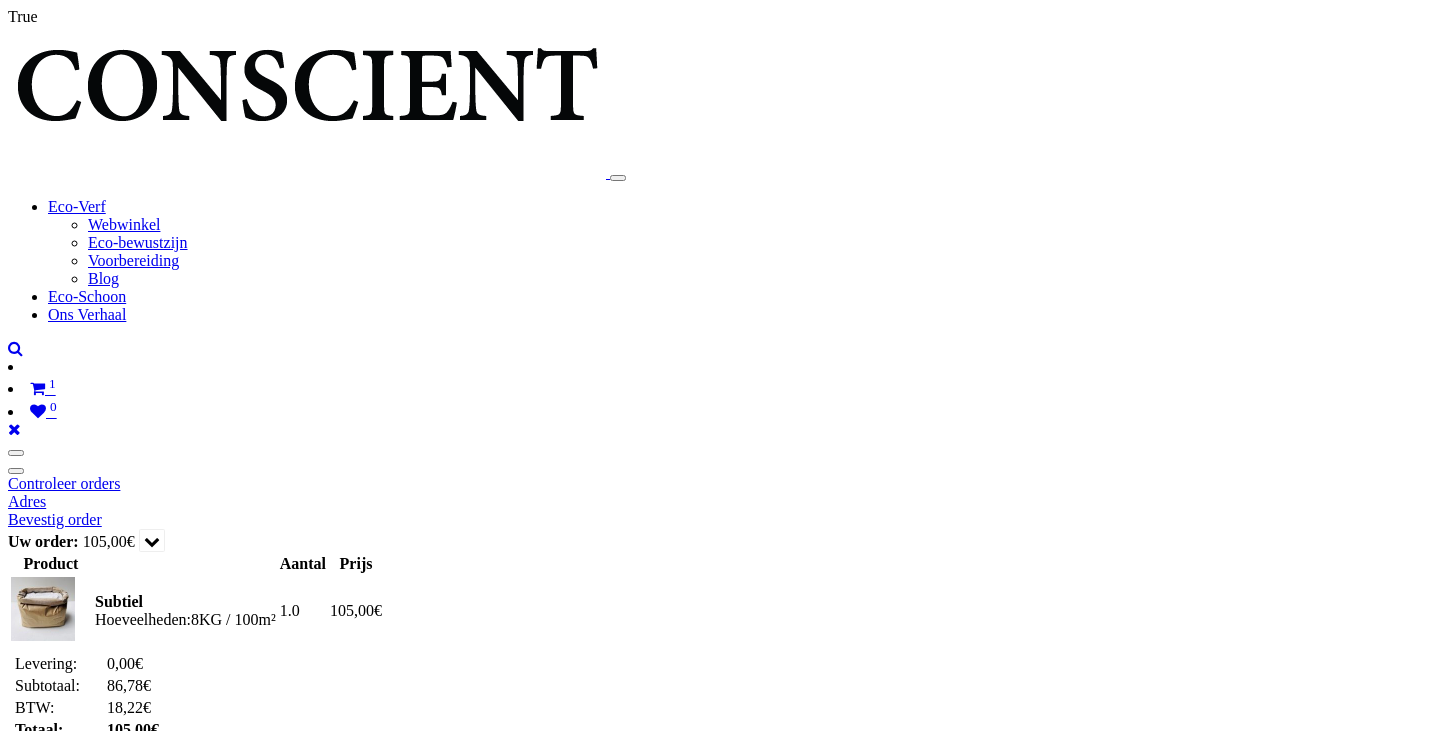 click on "DPD Pickup Point
Select Service Point
Gratis" at bounding box center (740, 966) 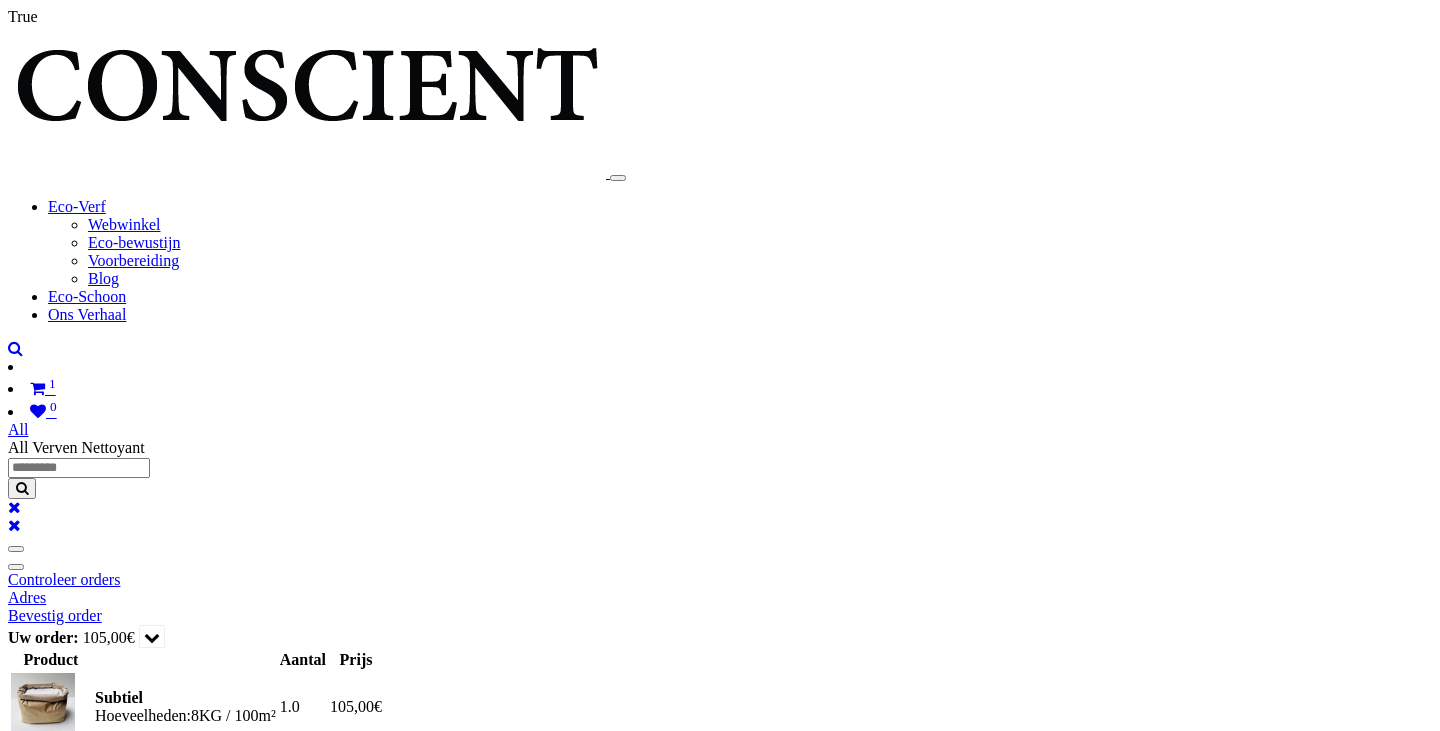 scroll, scrollTop: 0, scrollLeft: 0, axis: both 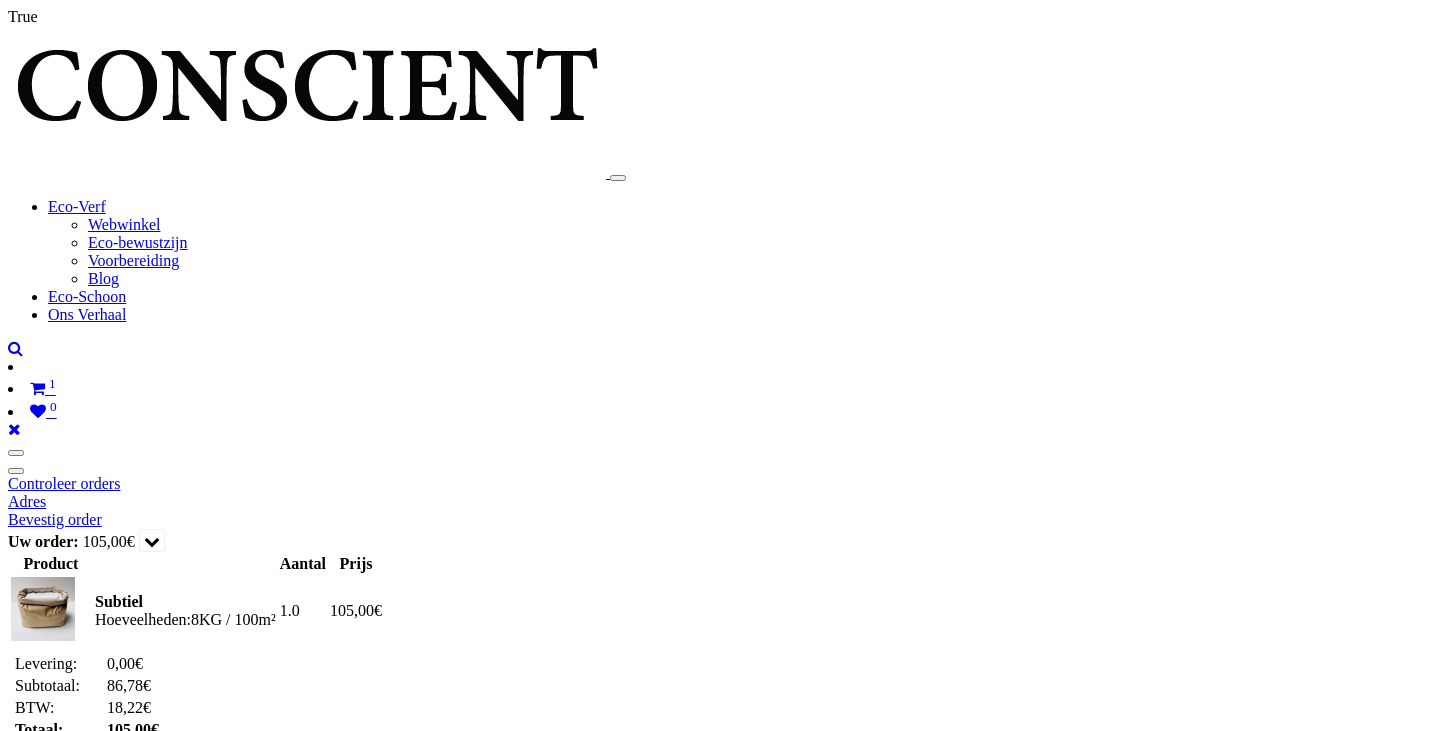 click on "DPD Home 0-31.5kg
Gratis" at bounding box center (740, 927) 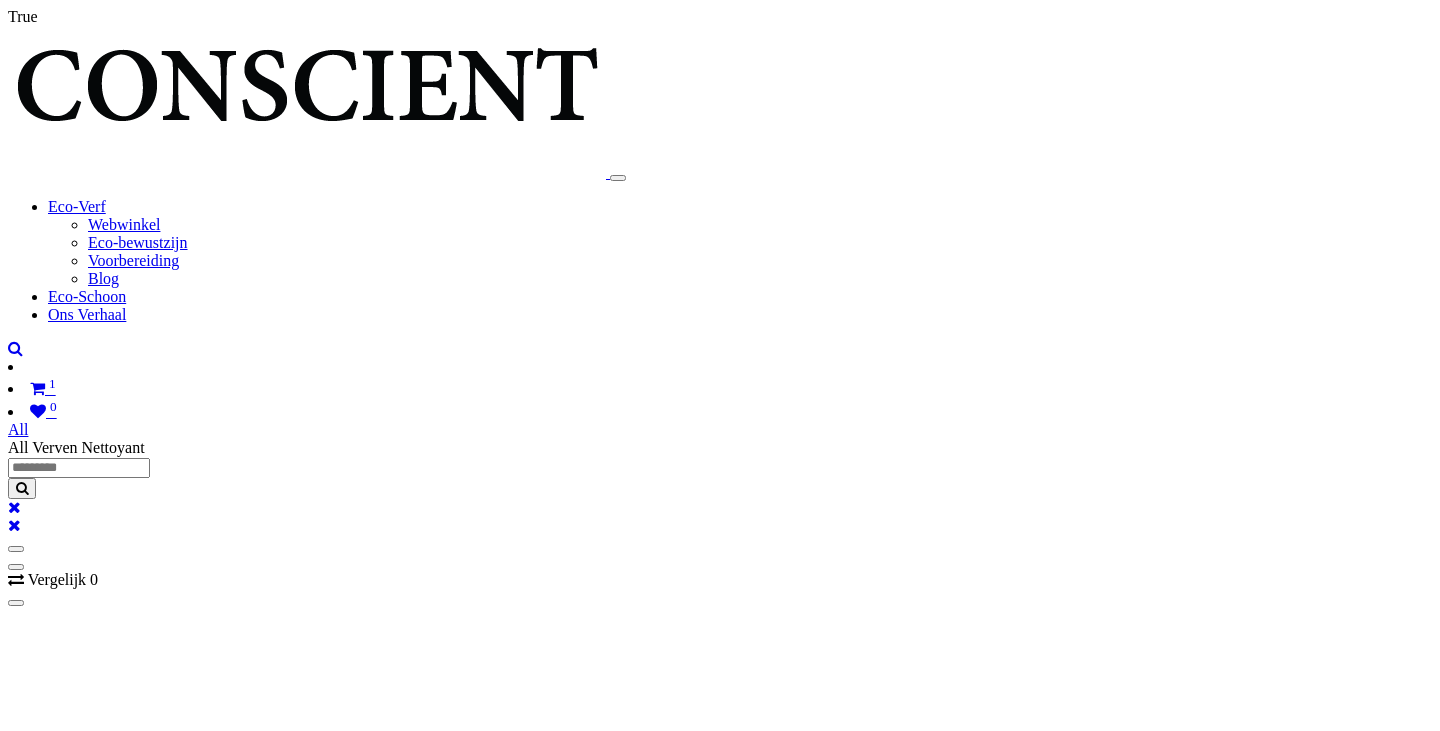 scroll, scrollTop: 0, scrollLeft: 0, axis: both 